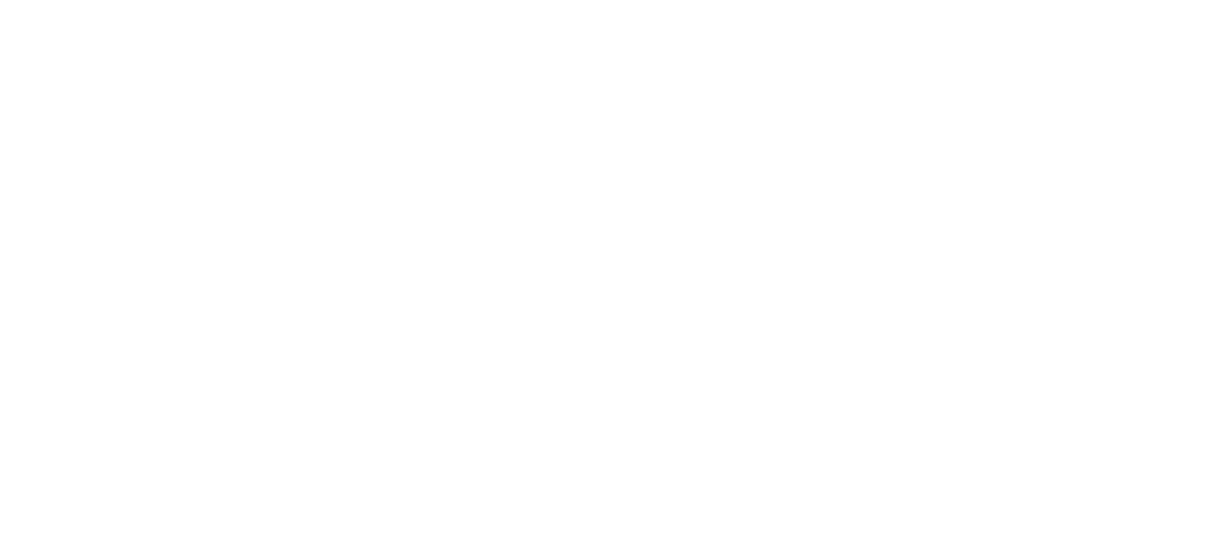 scroll, scrollTop: 0, scrollLeft: 0, axis: both 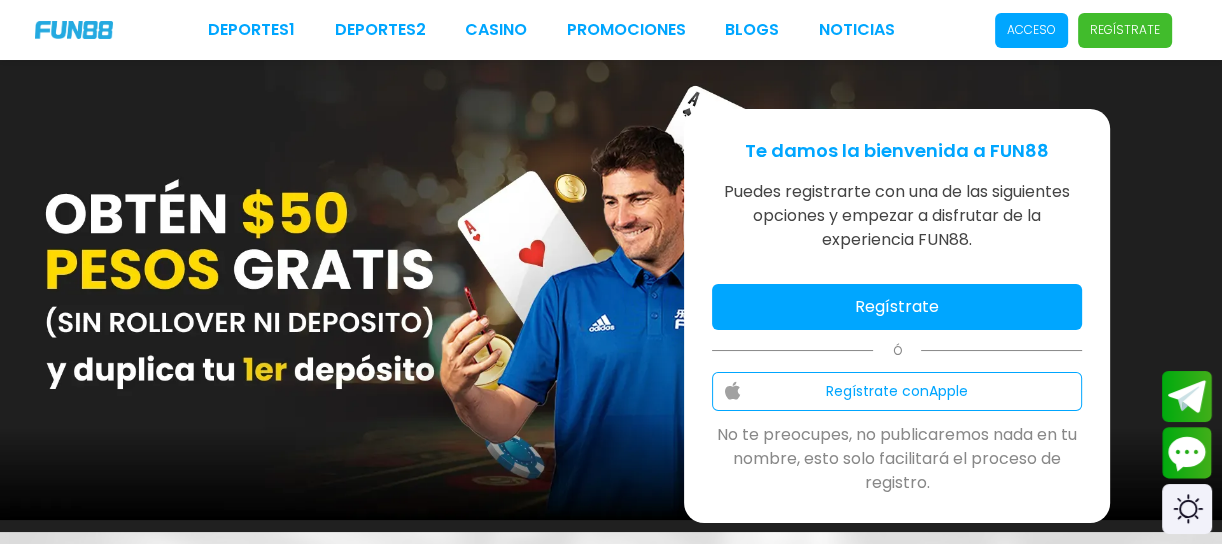 click on "Regístrate" at bounding box center (897, 307) 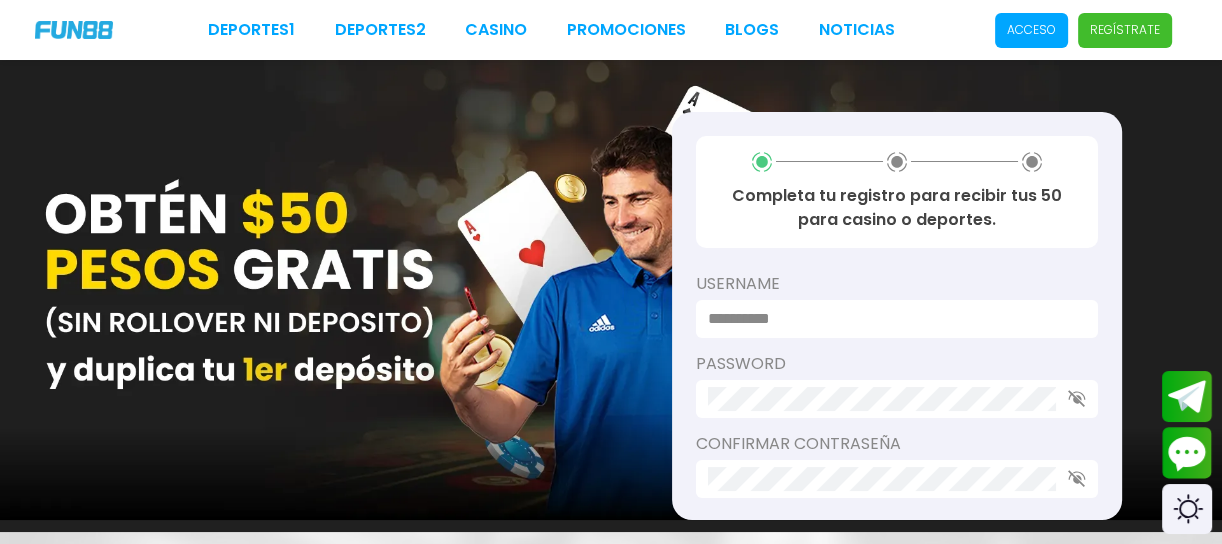 click at bounding box center [891, 319] 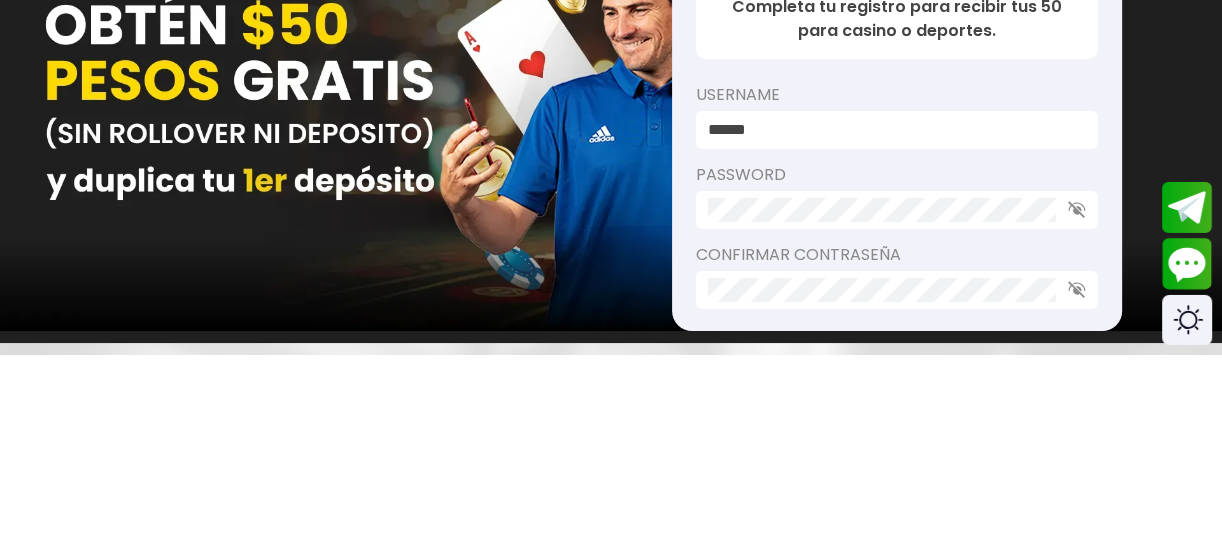 type on "******" 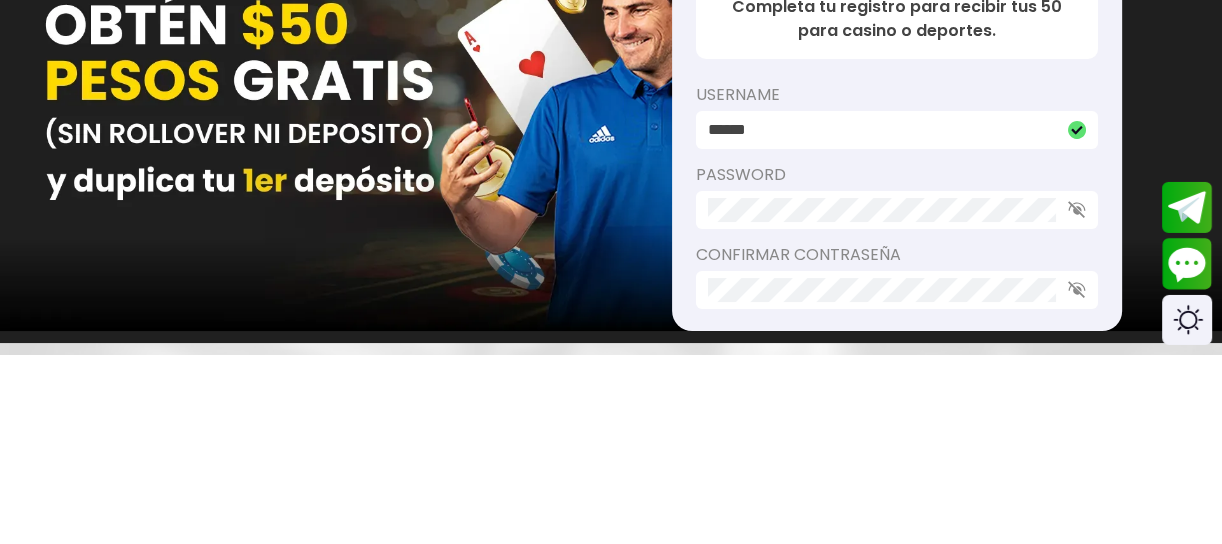 scroll, scrollTop: 28, scrollLeft: 0, axis: vertical 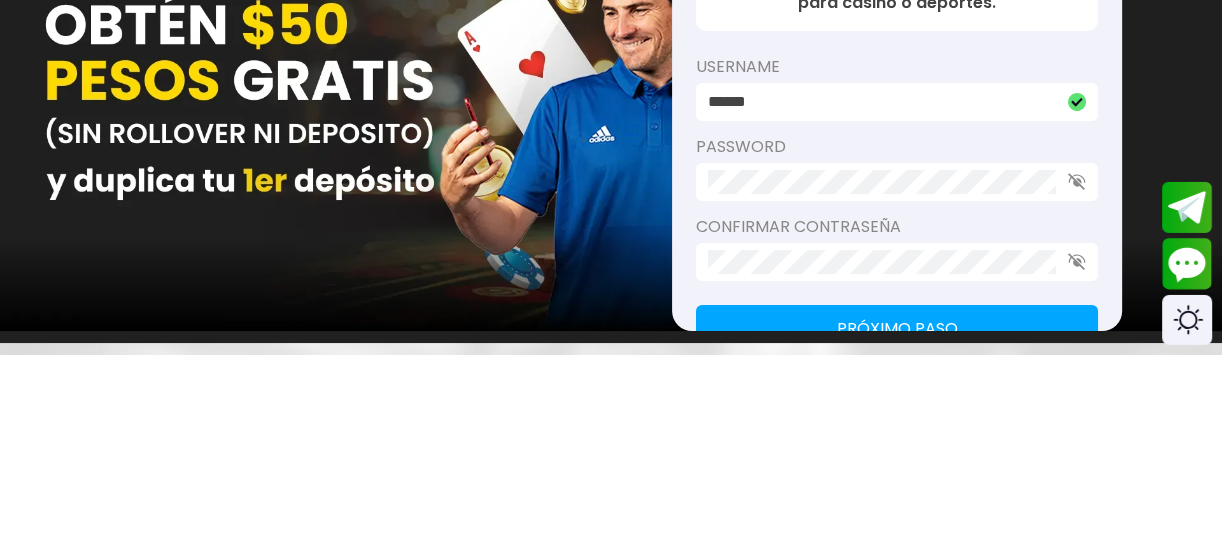 click 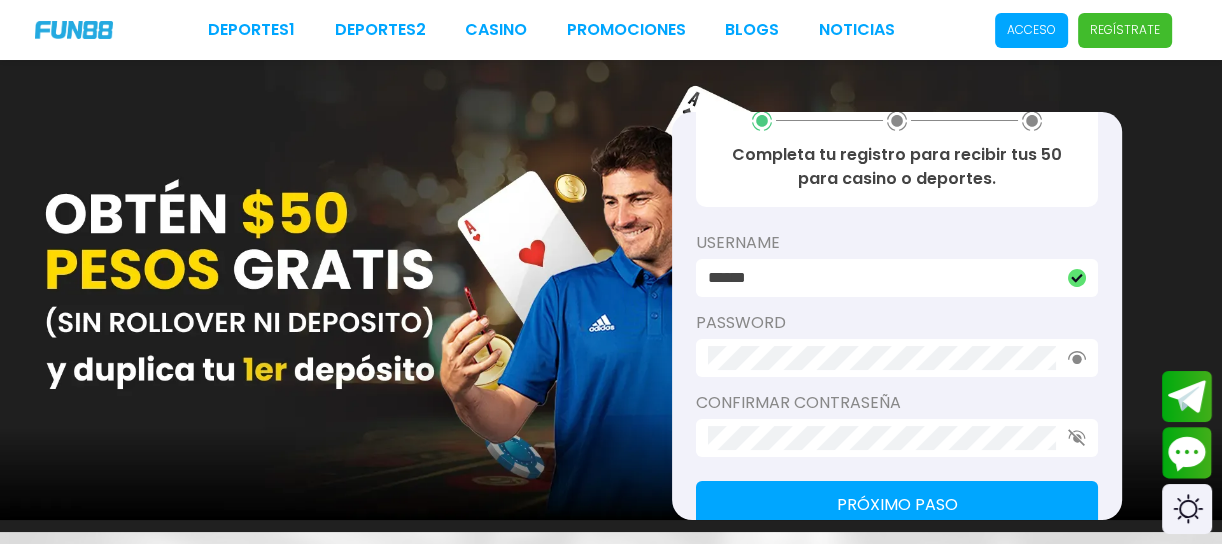 scroll, scrollTop: 73, scrollLeft: 0, axis: vertical 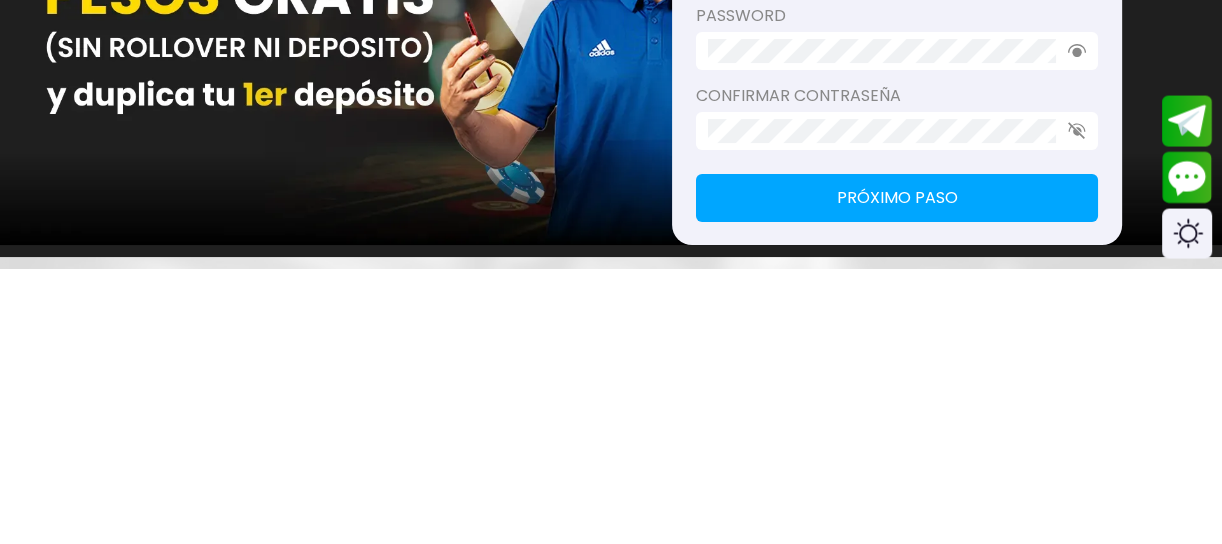 click 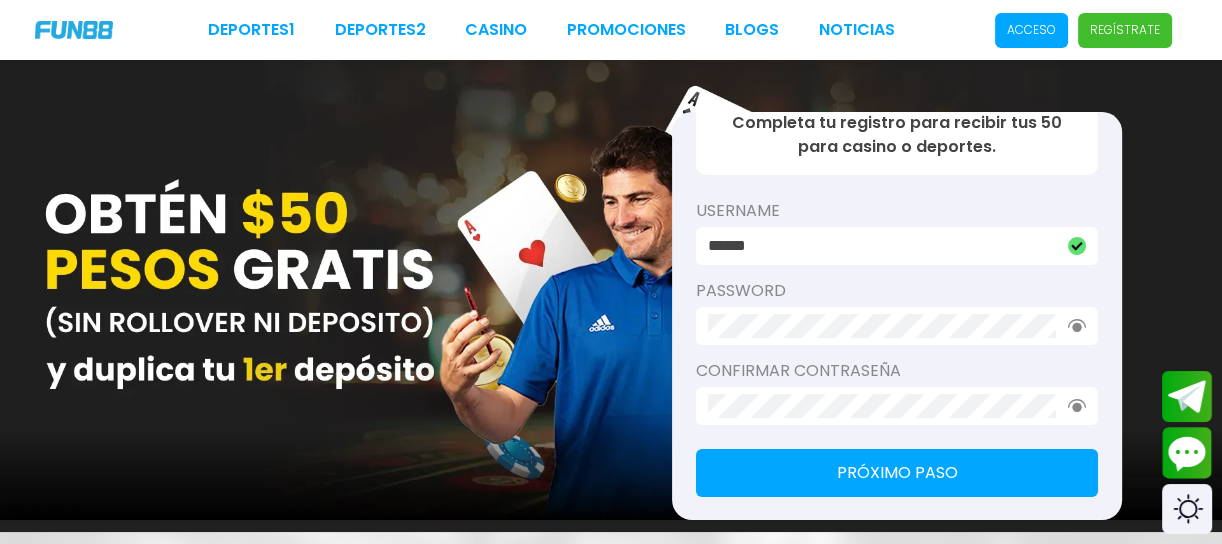 click on "Próximo paso" at bounding box center [897, 473] 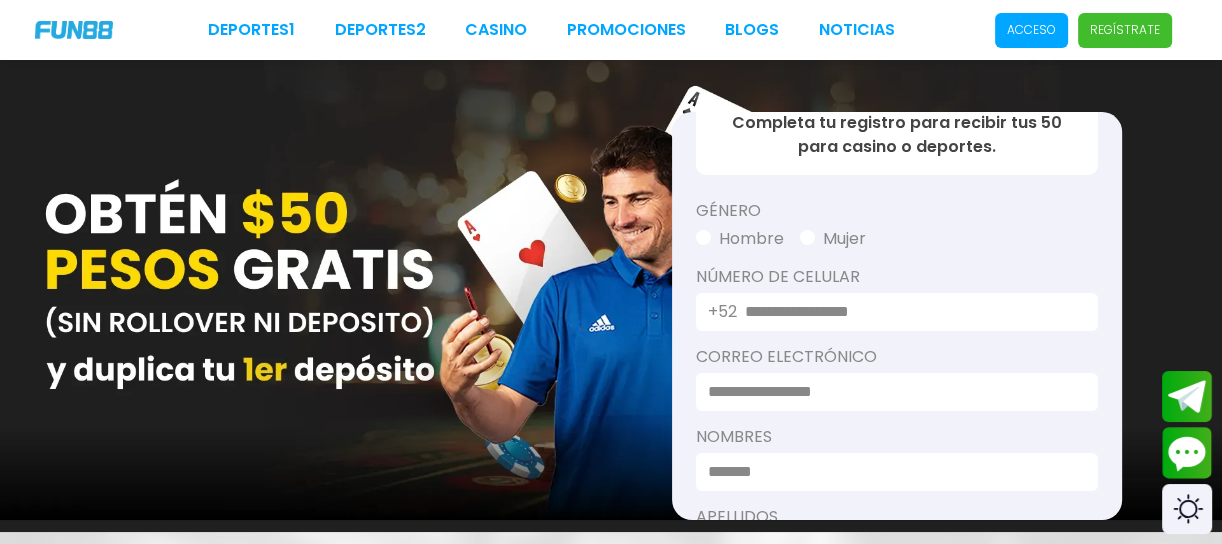 click on "Mujer" at bounding box center [833, 239] 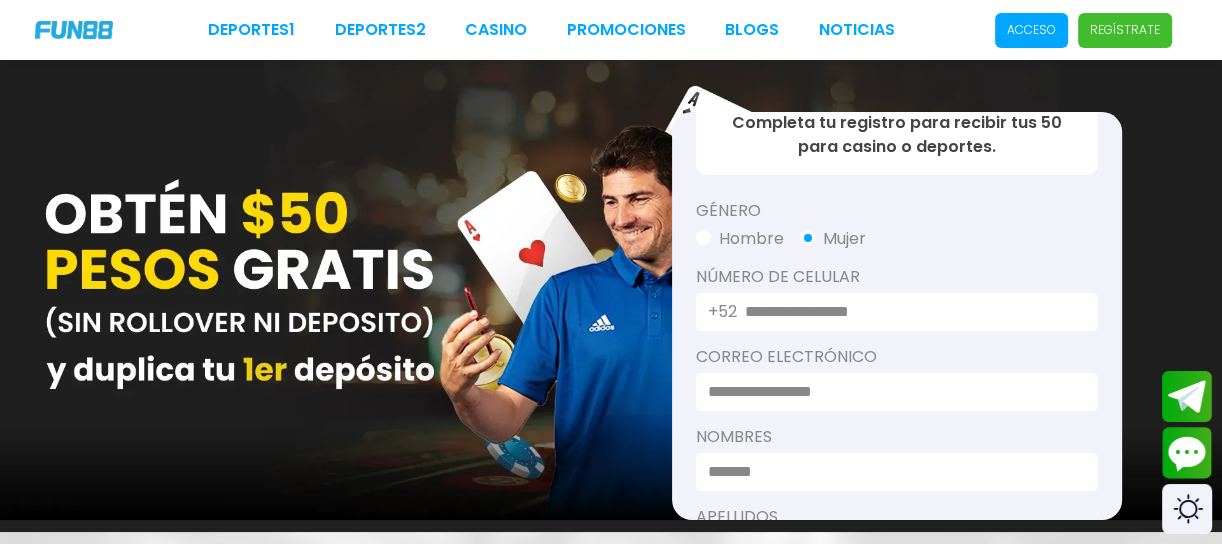 click at bounding box center [909, 312] 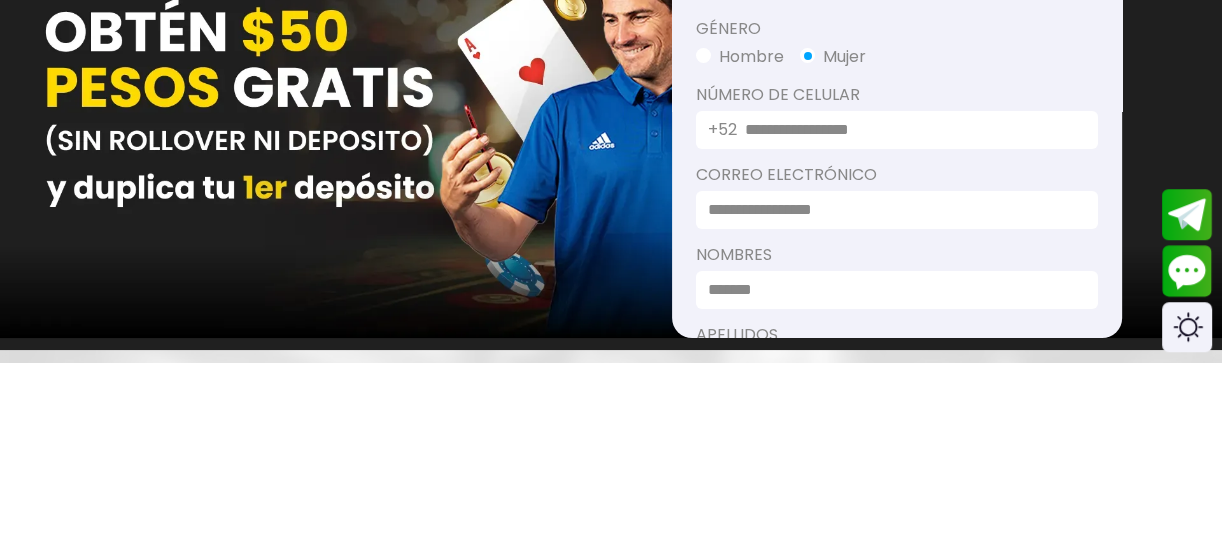 type on "**********" 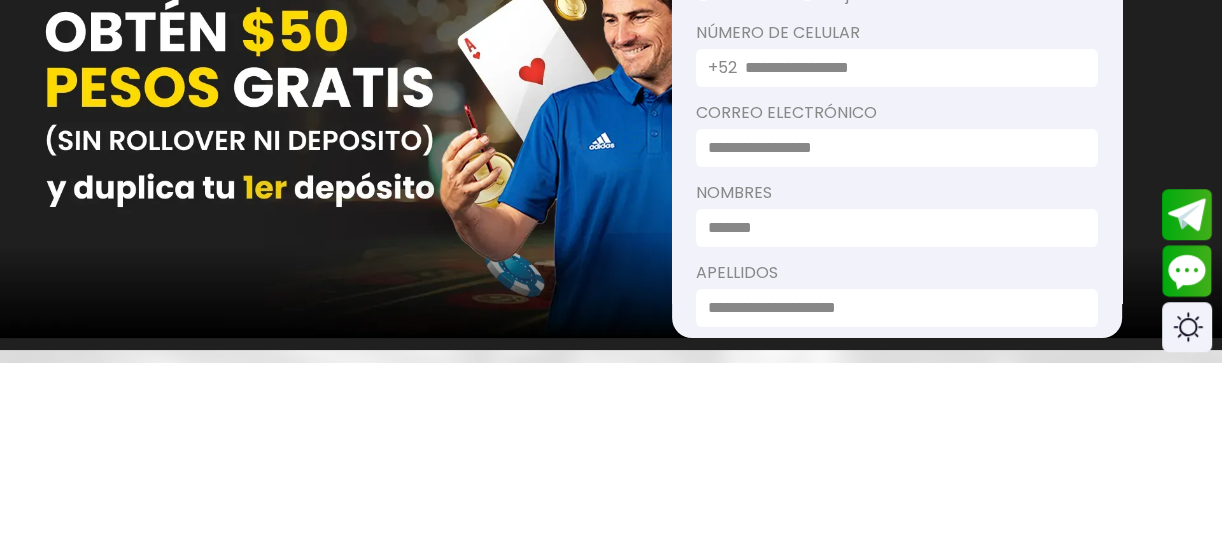click at bounding box center (891, 330) 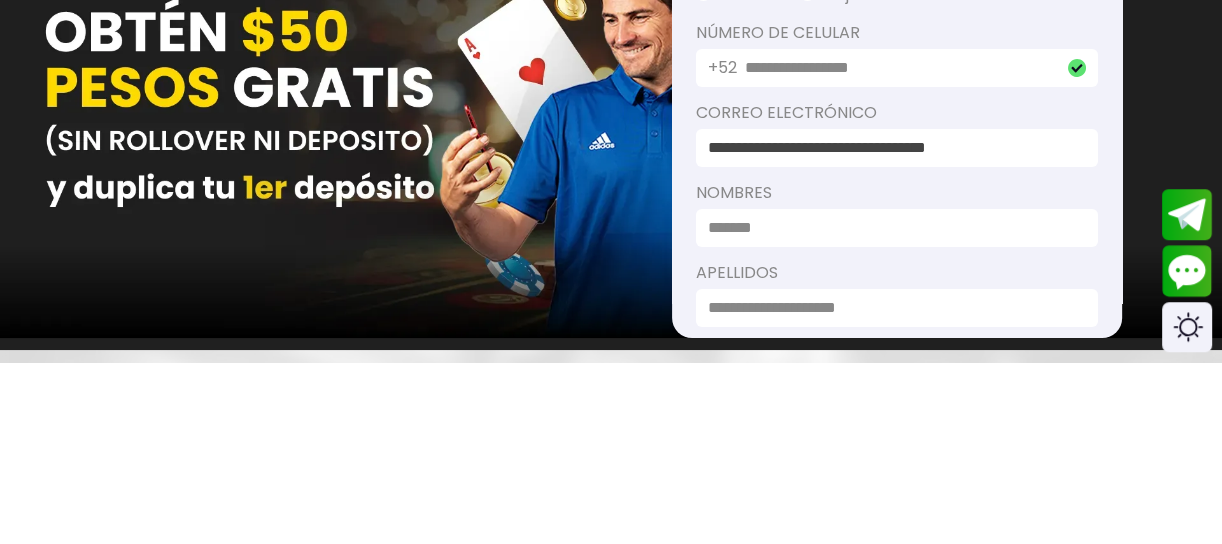 click on "**********" at bounding box center [891, 330] 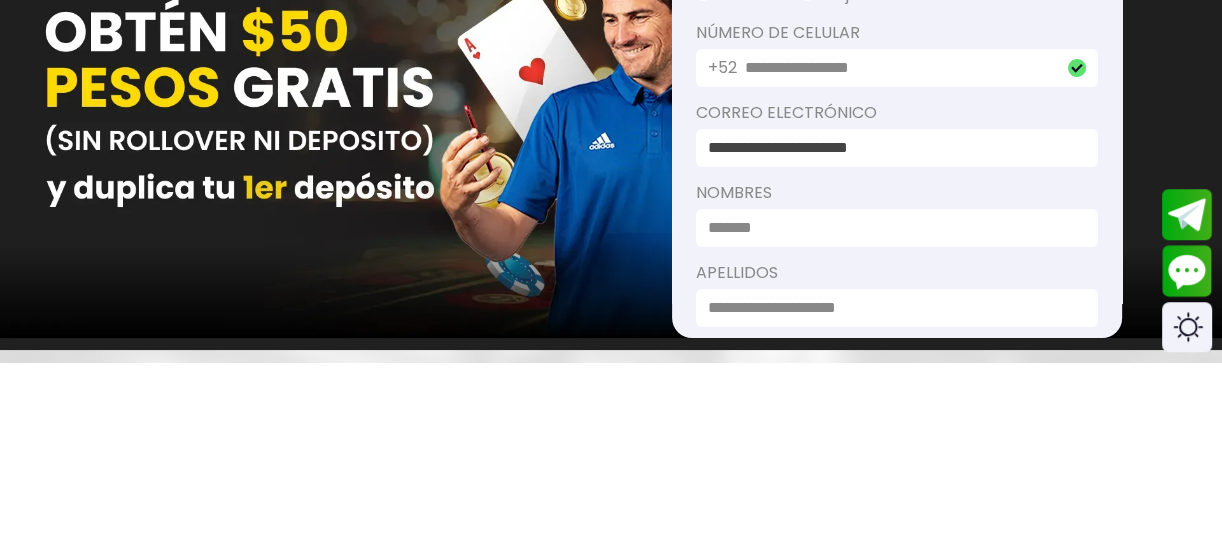 type on "**********" 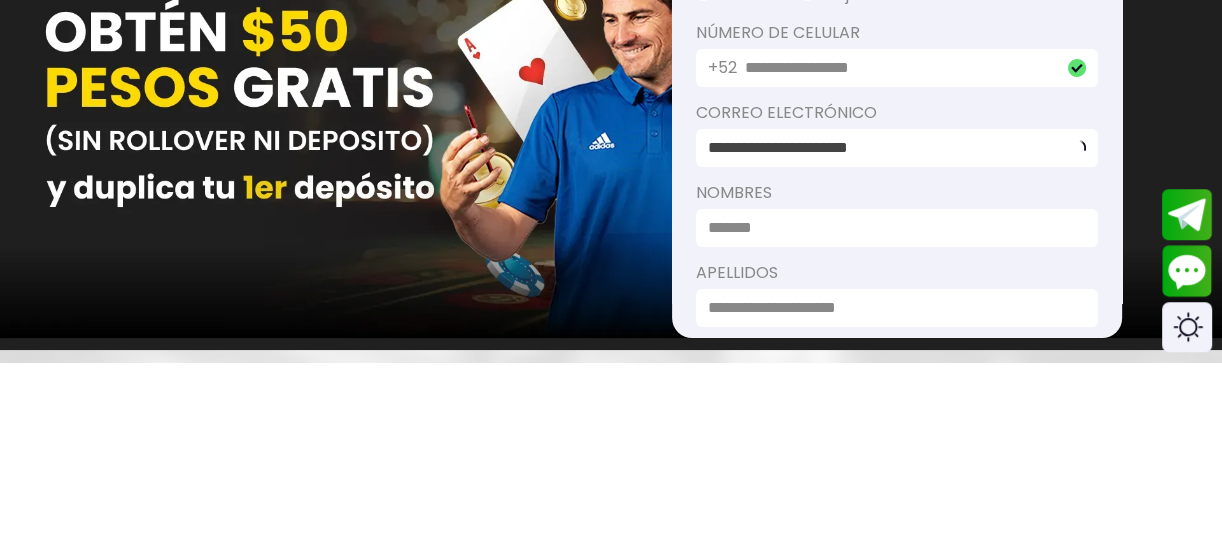 scroll, scrollTop: 180, scrollLeft: 0, axis: vertical 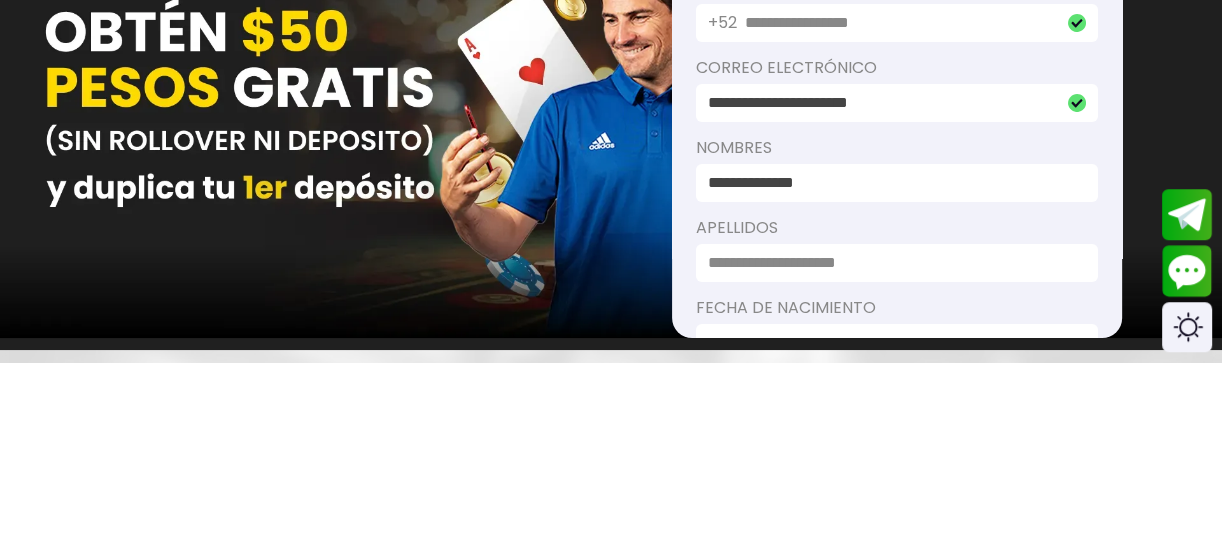 click on "**********" at bounding box center (891, 365) 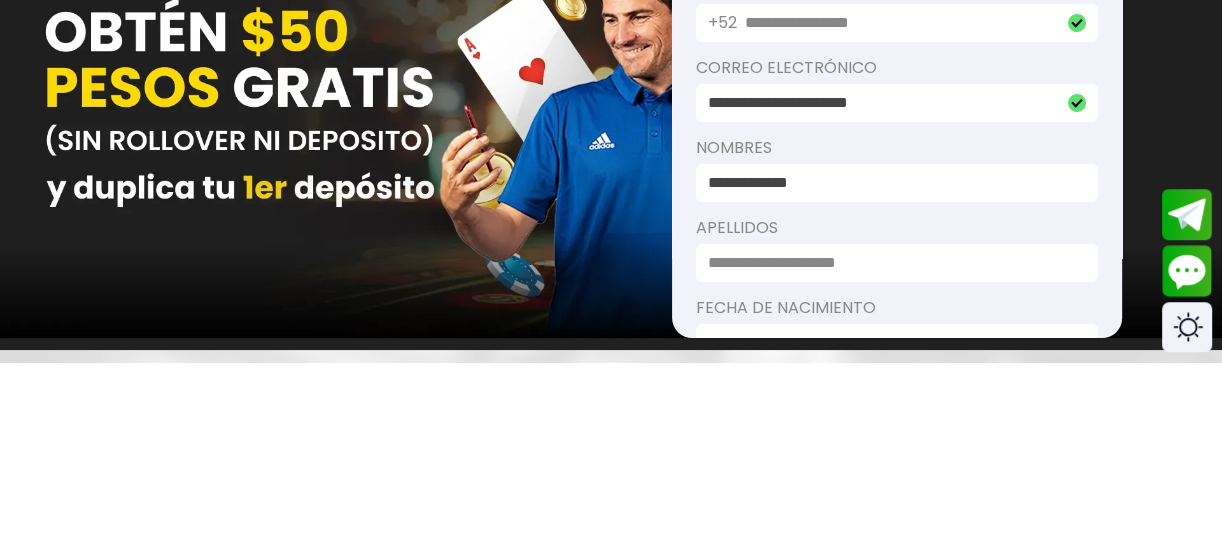 click on "**********" at bounding box center [891, 365] 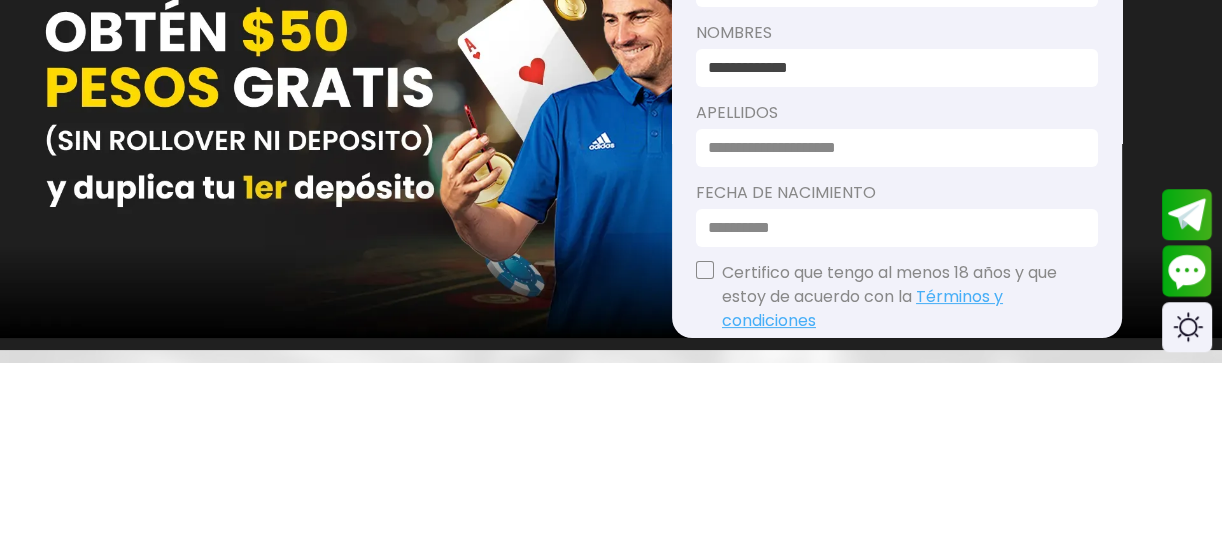 type on "**********" 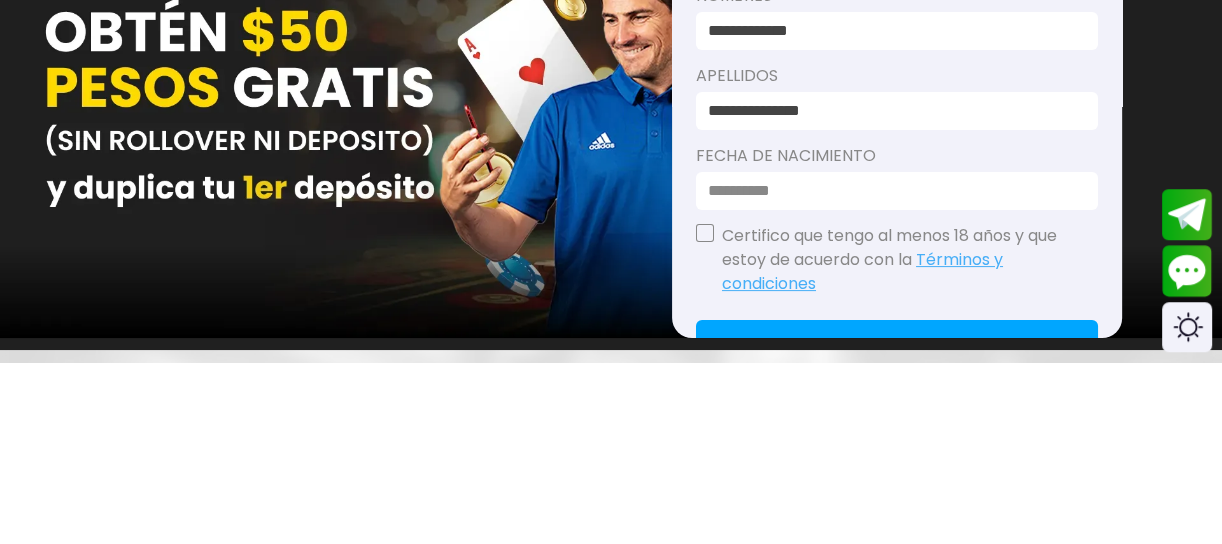 scroll, scrollTop: 361, scrollLeft: 0, axis: vertical 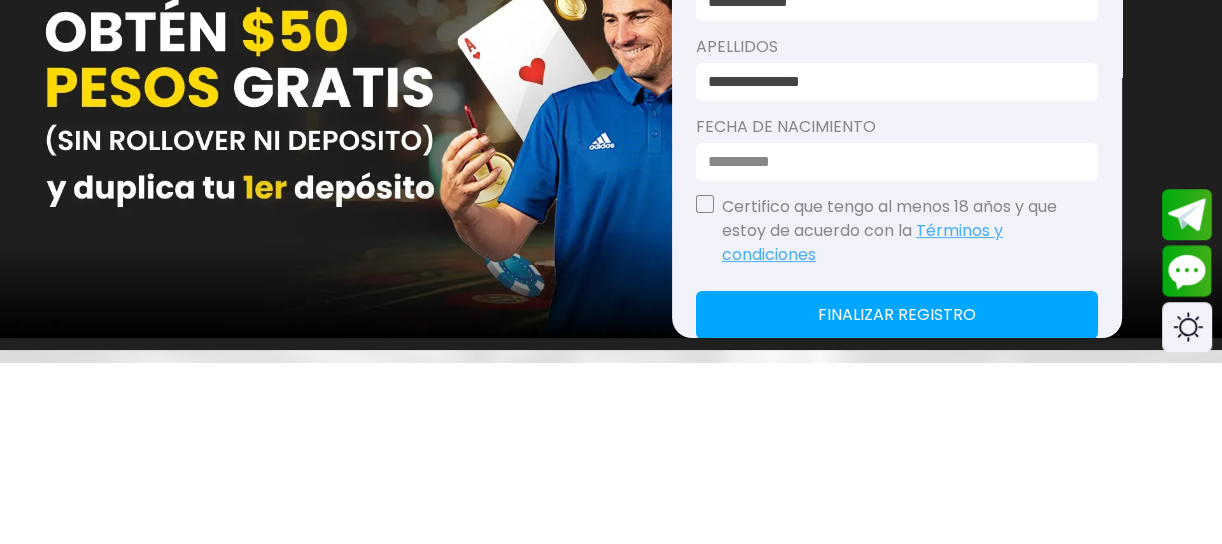 type on "**********" 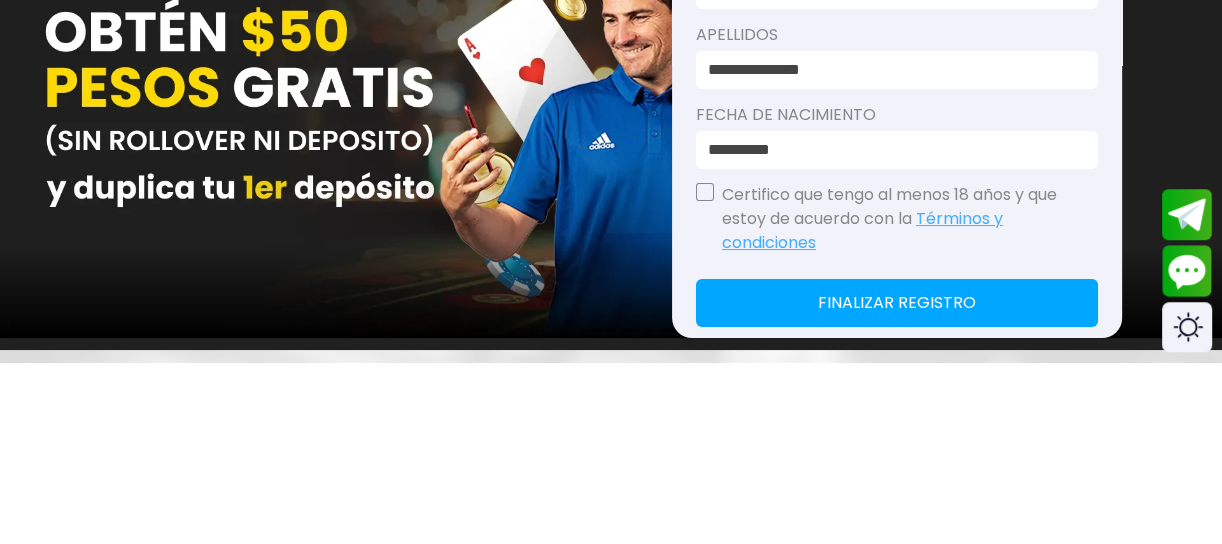 scroll, scrollTop: 385, scrollLeft: 0, axis: vertical 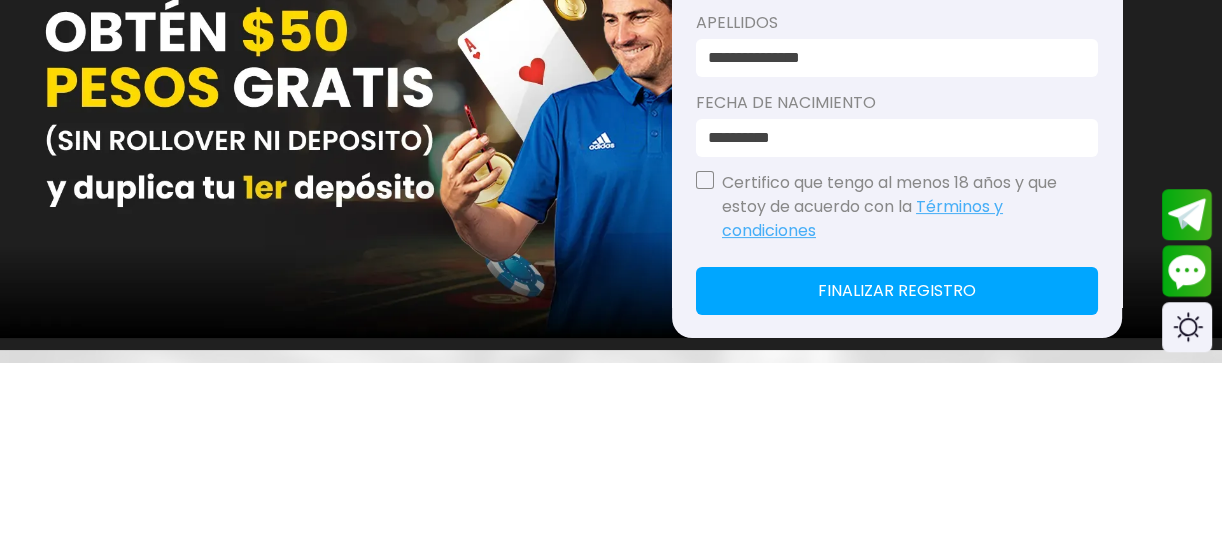 type on "**********" 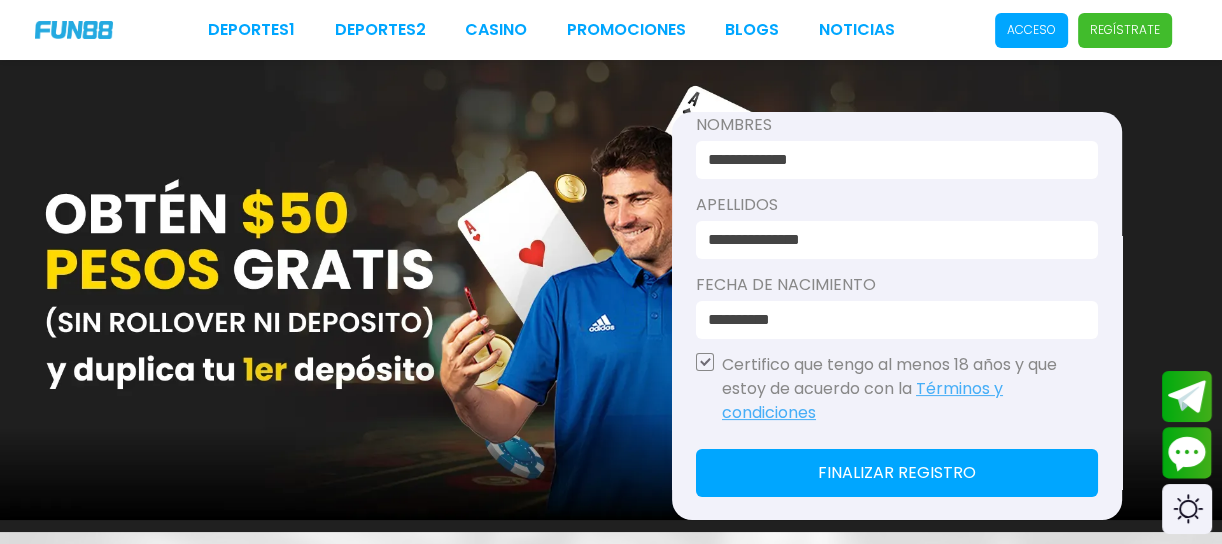 click on "Finalizar registro" 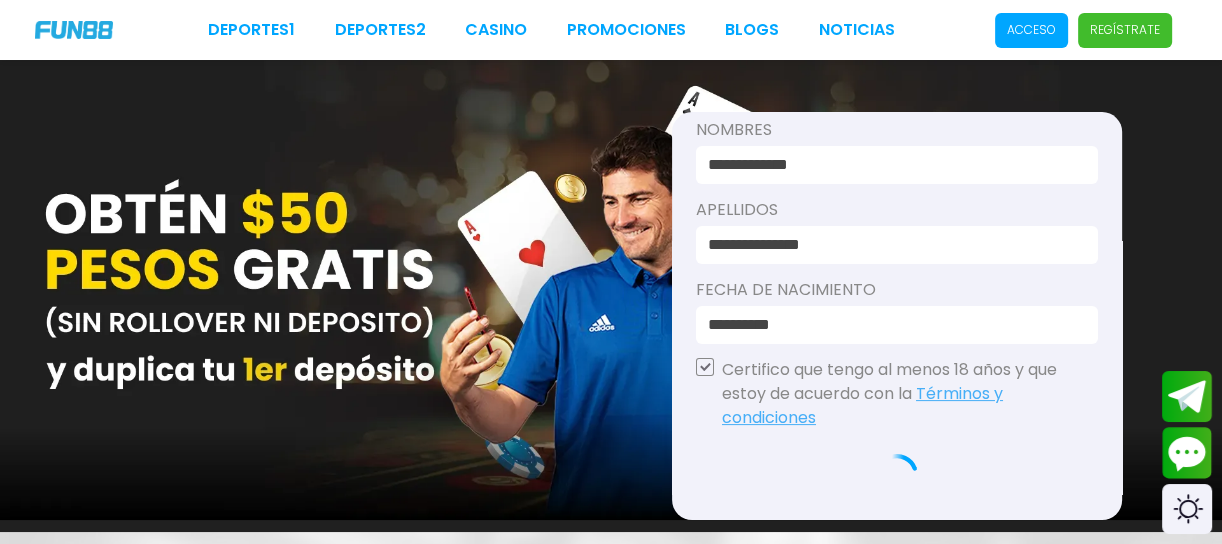 scroll, scrollTop: 380, scrollLeft: 0, axis: vertical 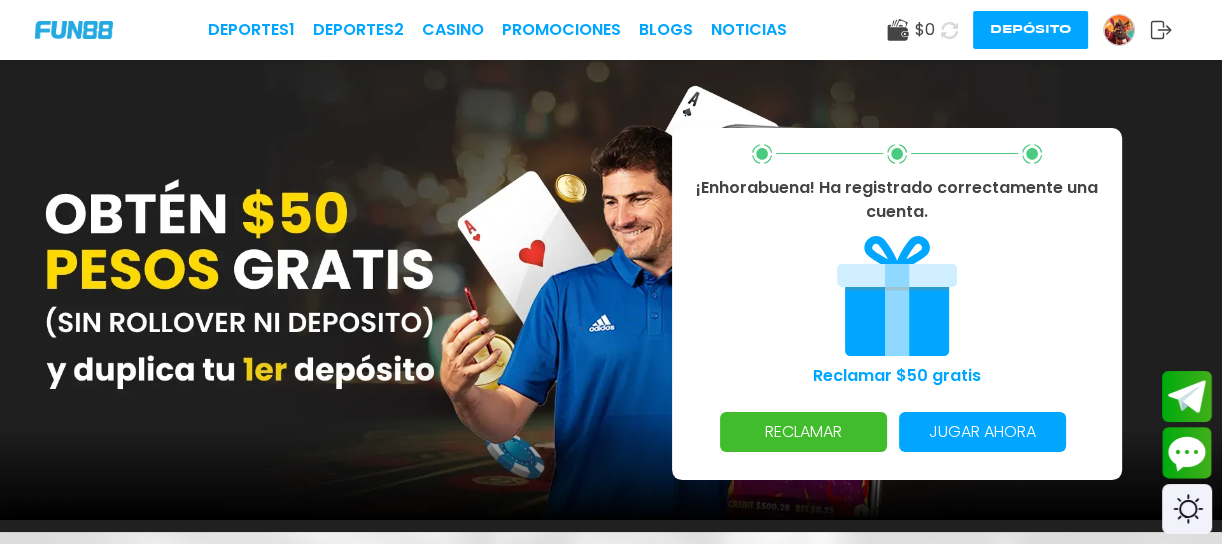 click on "RECLAMAR" at bounding box center [803, 432] 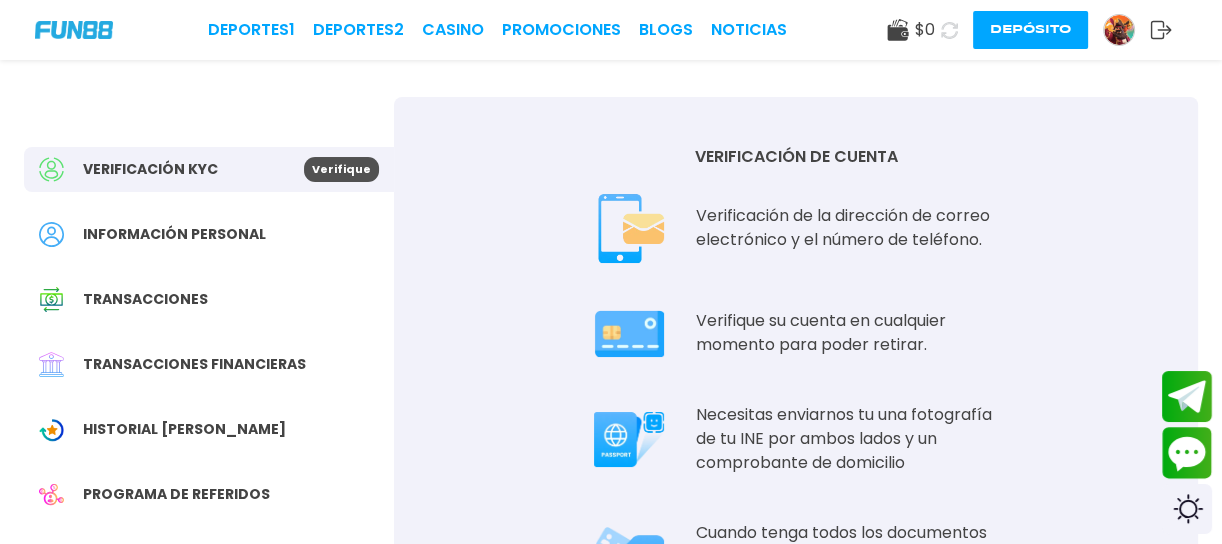 scroll, scrollTop: 45, scrollLeft: 0, axis: vertical 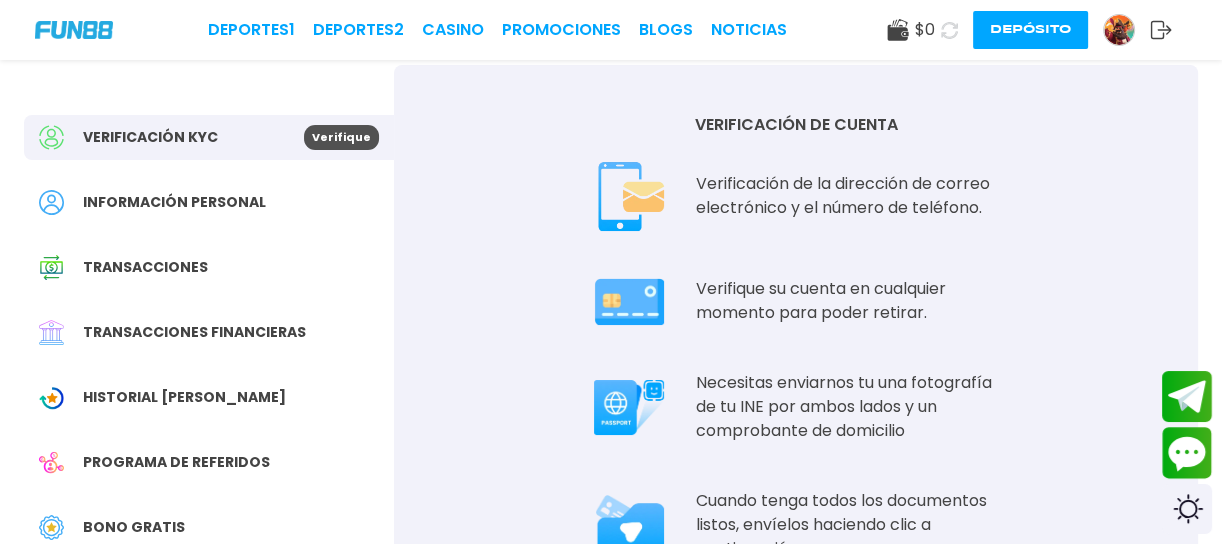 click on "Historial de Bonos" at bounding box center (209, 397) 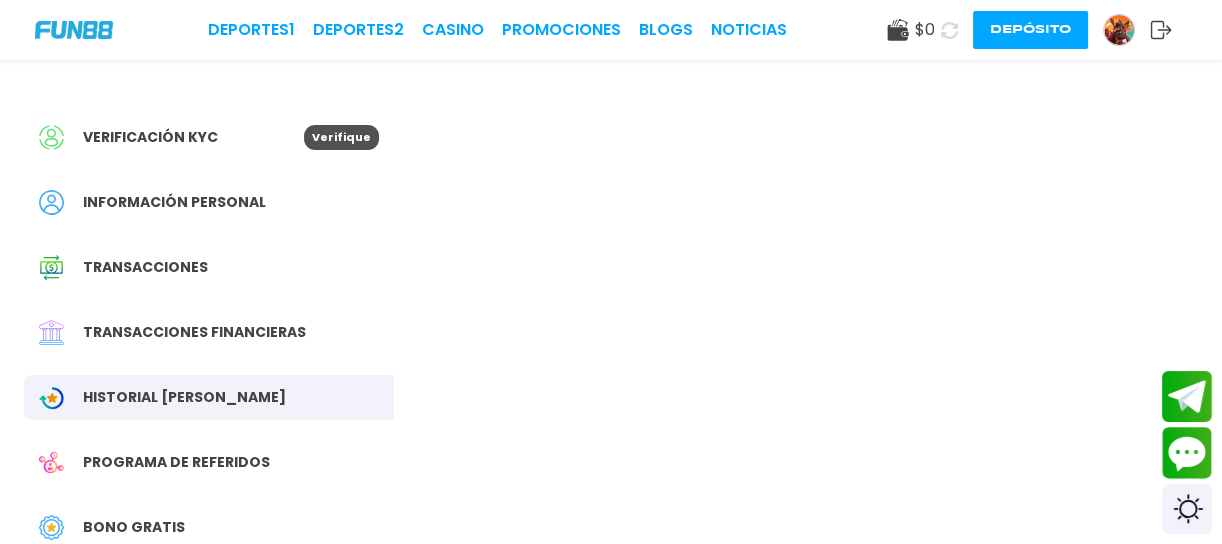 scroll, scrollTop: 0, scrollLeft: 0, axis: both 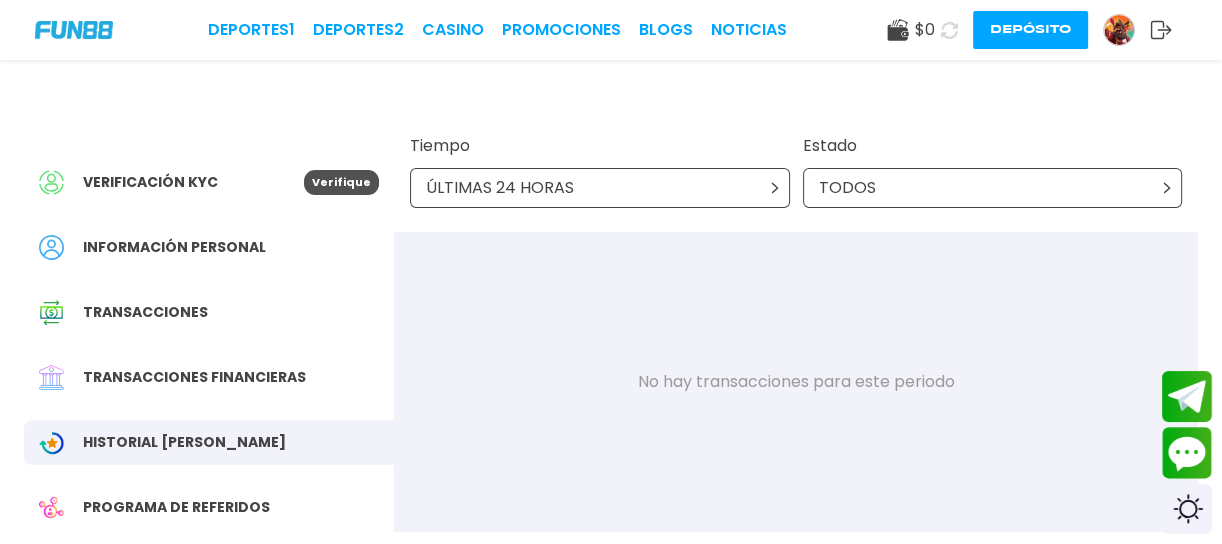 click on "Verificación KYC" at bounding box center [171, 182] 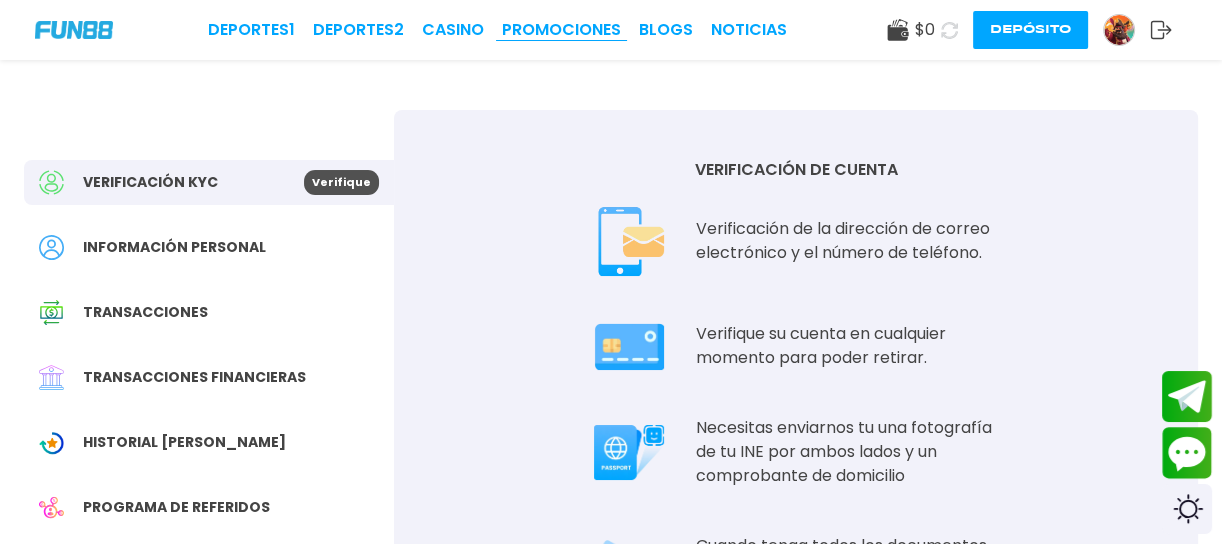 click on "Promociones" at bounding box center (561, 30) 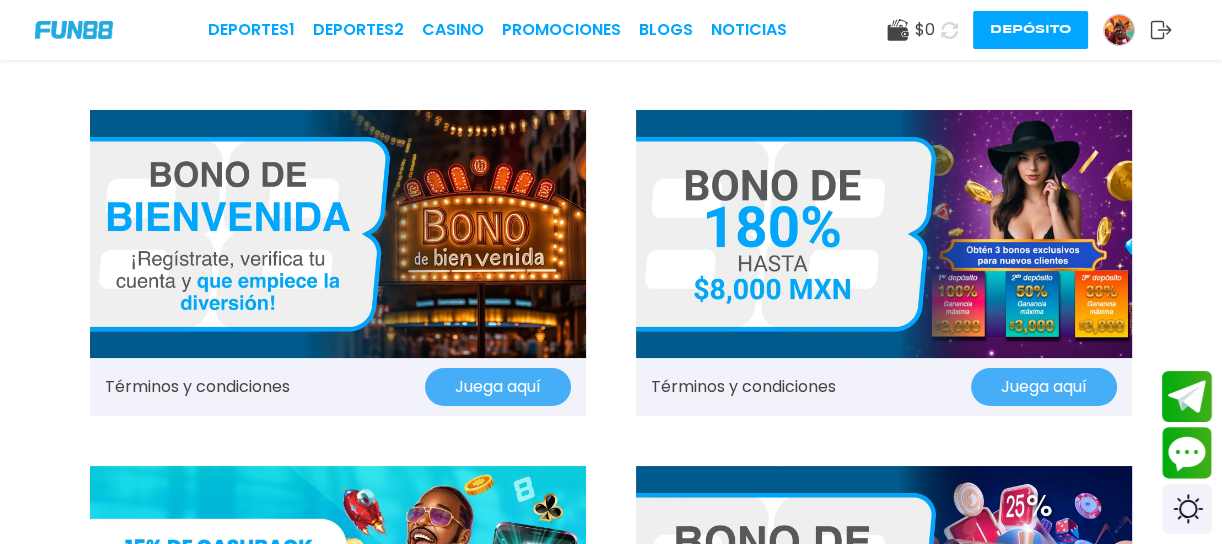 click at bounding box center [338, 234] 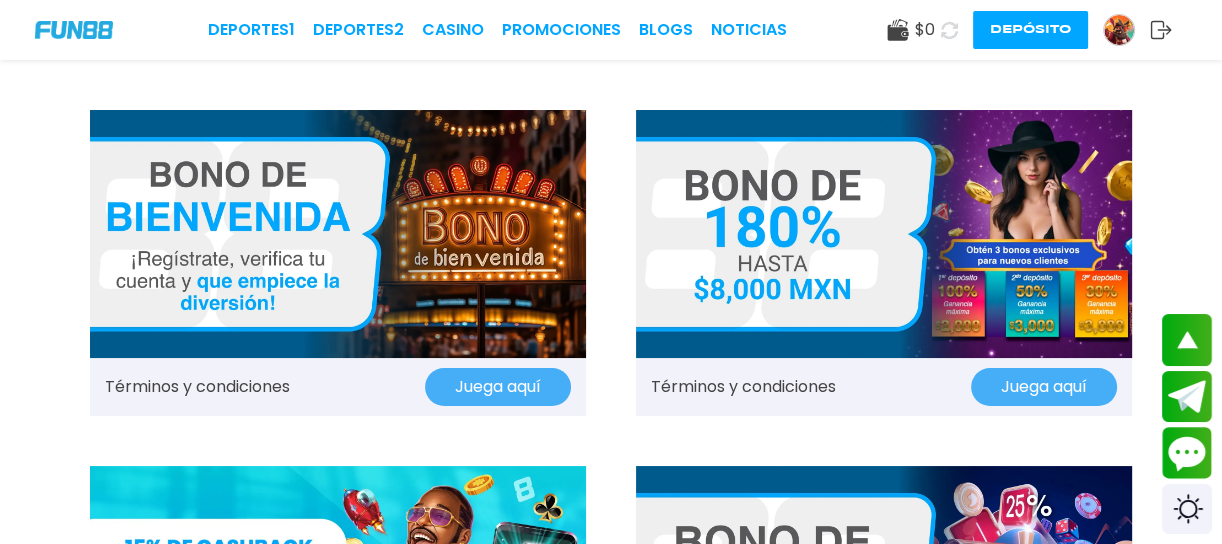 scroll, scrollTop: 211, scrollLeft: 0, axis: vertical 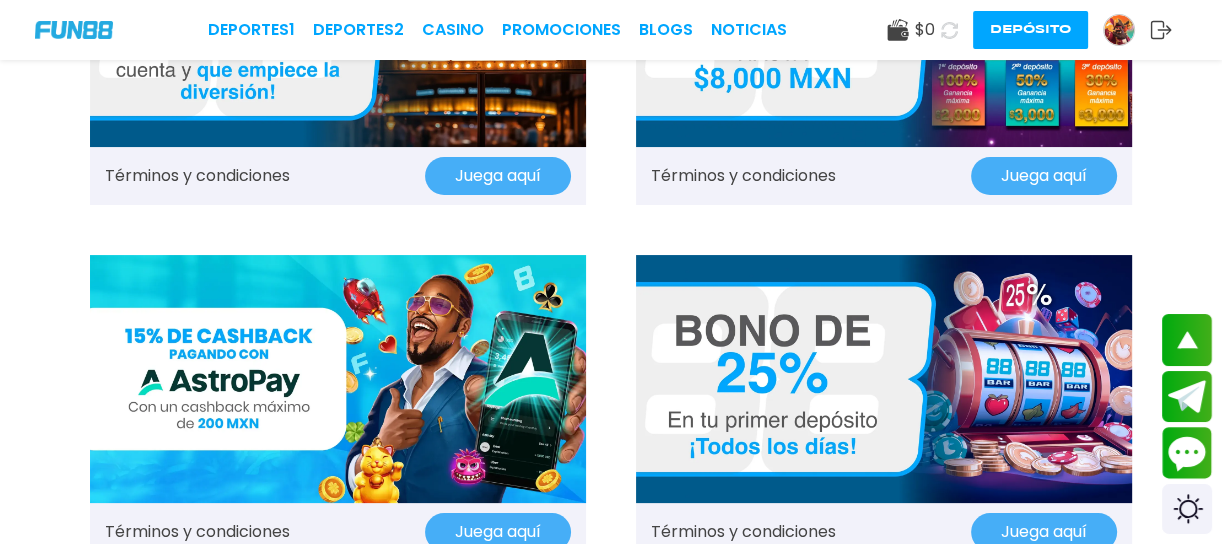 click on "Juega aquí" at bounding box center (498, 176) 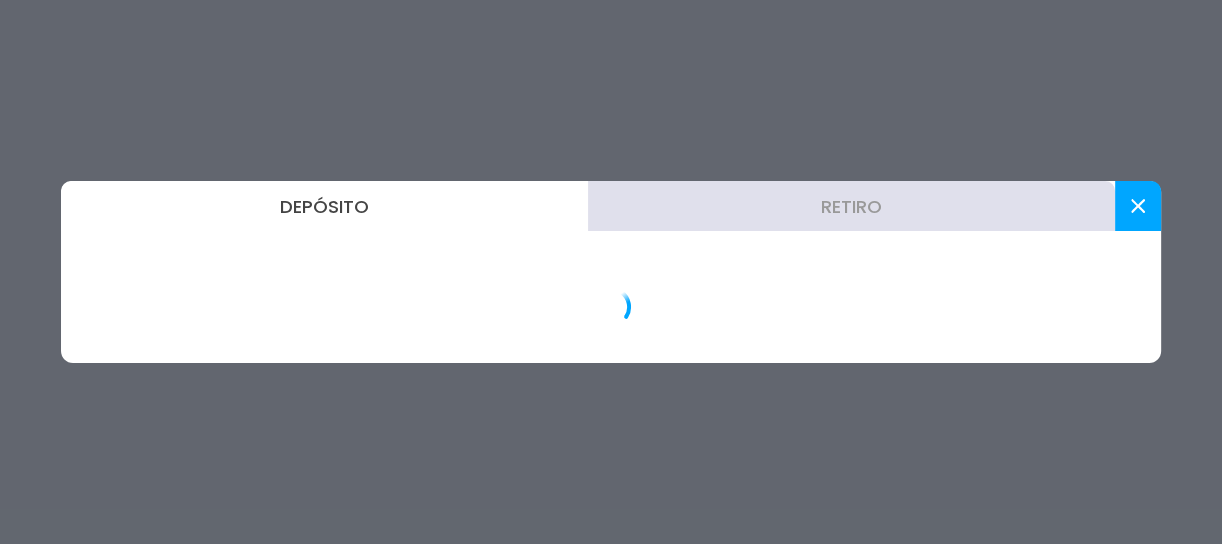 scroll, scrollTop: 0, scrollLeft: 0, axis: both 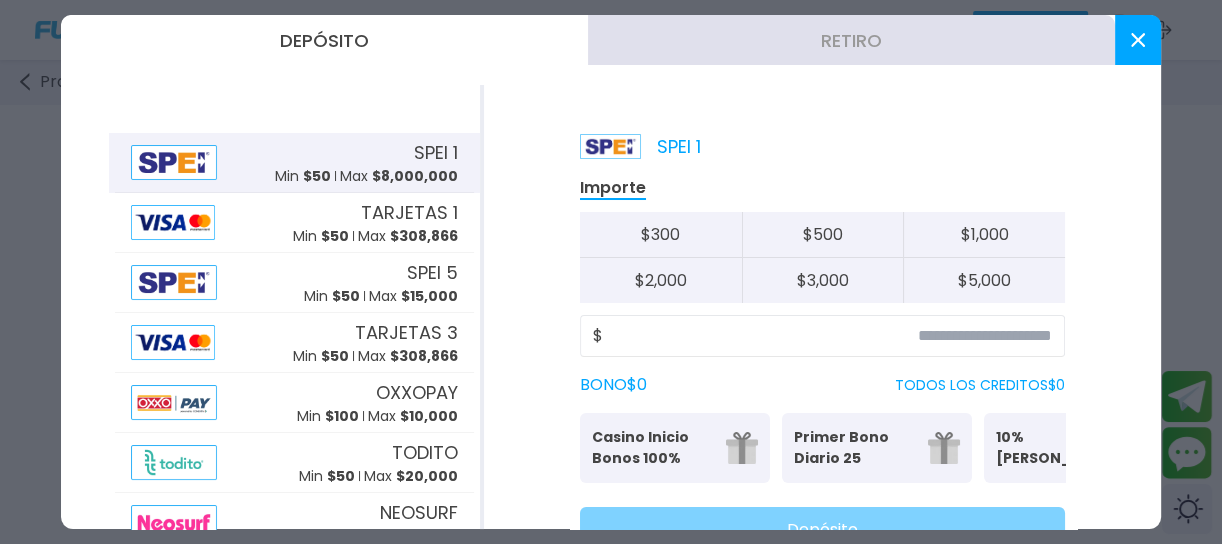 click at bounding box center [1138, 40] 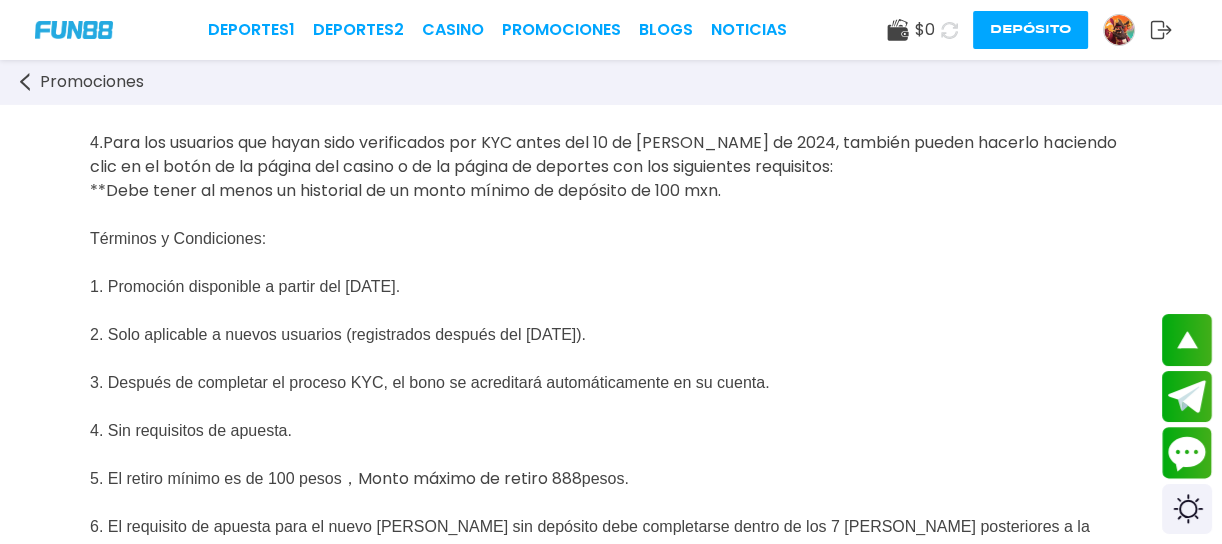 scroll, scrollTop: 0, scrollLeft: 0, axis: both 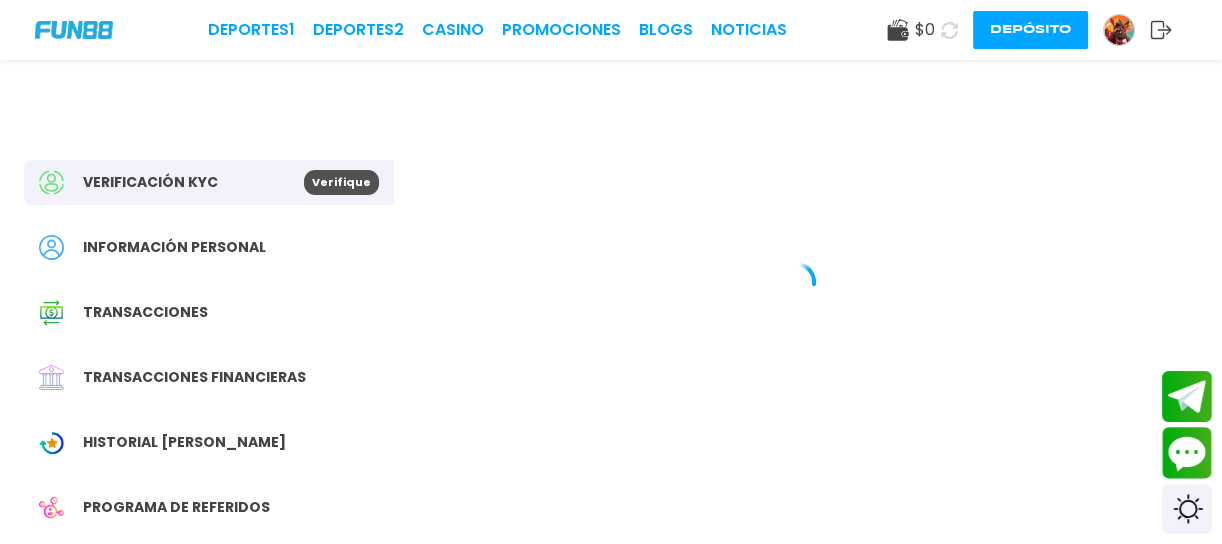 click on "Verificación KYC" at bounding box center [171, 182] 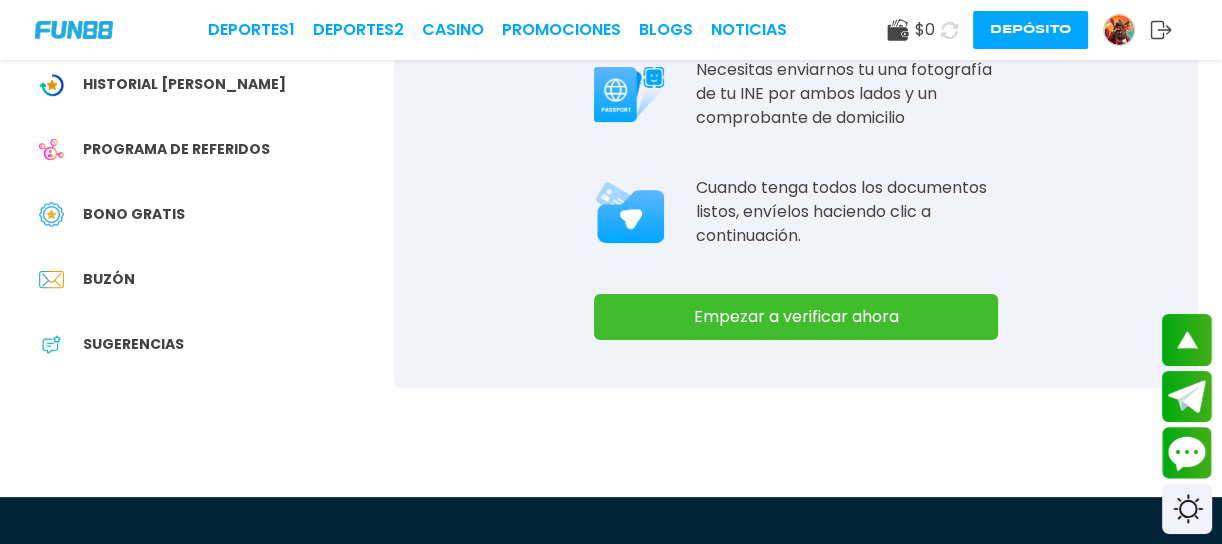 scroll, scrollTop: 0, scrollLeft: 0, axis: both 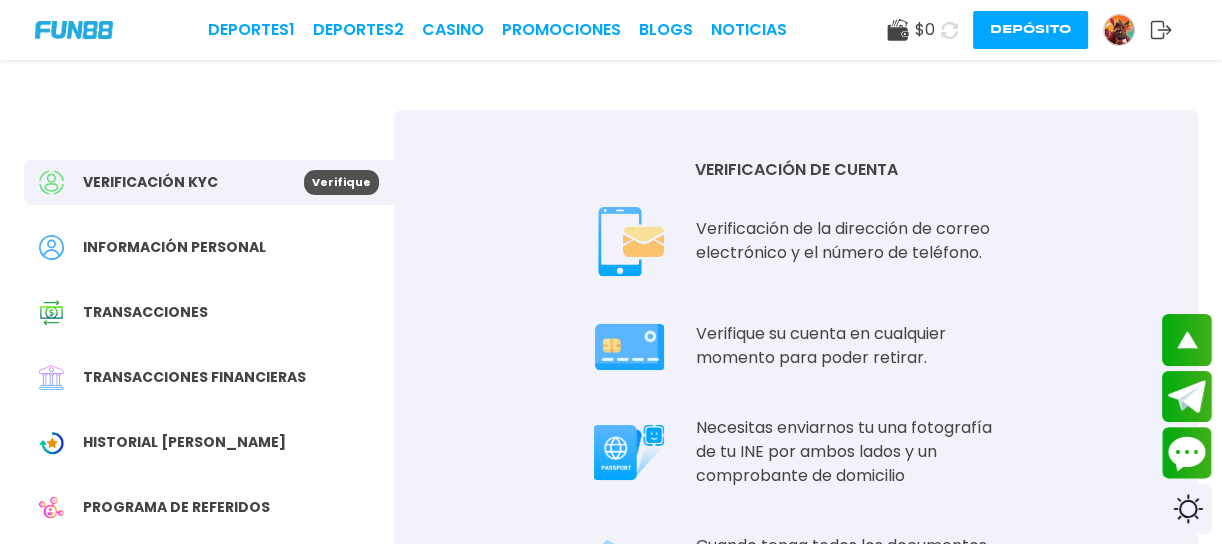 click on "VERIFICACIÓN DE CUENTA Verificación de la dirección de correo electrónico y el número de teléfono. Verifique su cuenta en cualquier momento para poder retirar. Necesitas enviarnos tu una fotografía de tu INE por ambos lados y un comprobante de domicilio Cuando tenga todos los documentos listos, envíelos haciendo clic a continuación. Empezar a verificar ahora" at bounding box center (796, 428) 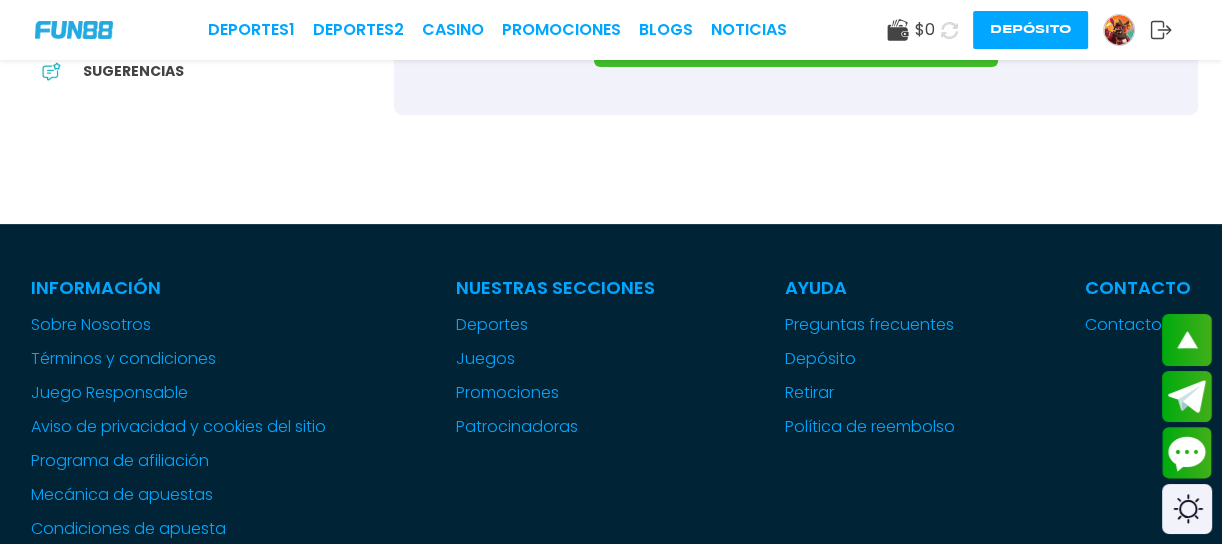 scroll, scrollTop: 659, scrollLeft: 0, axis: vertical 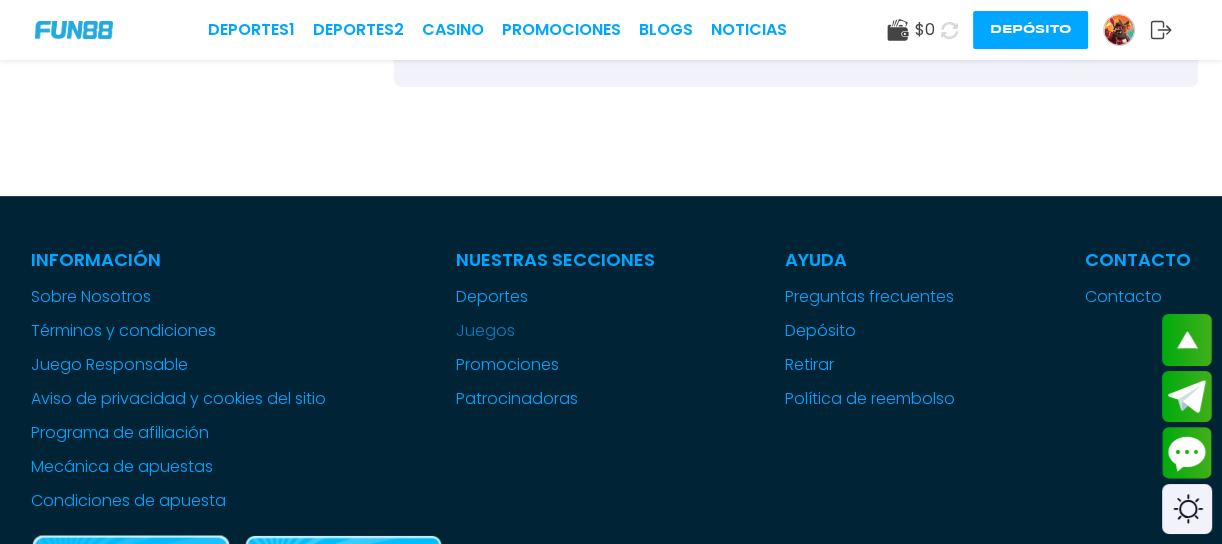 click on "Juegos" at bounding box center [485, 331] 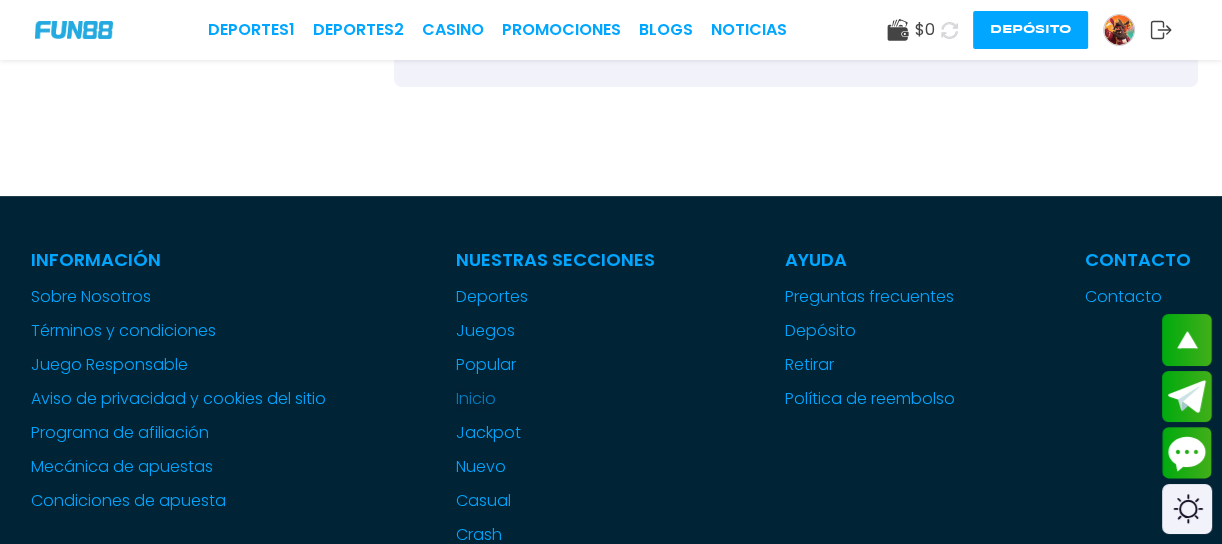 click on "inicio" at bounding box center (555, 399) 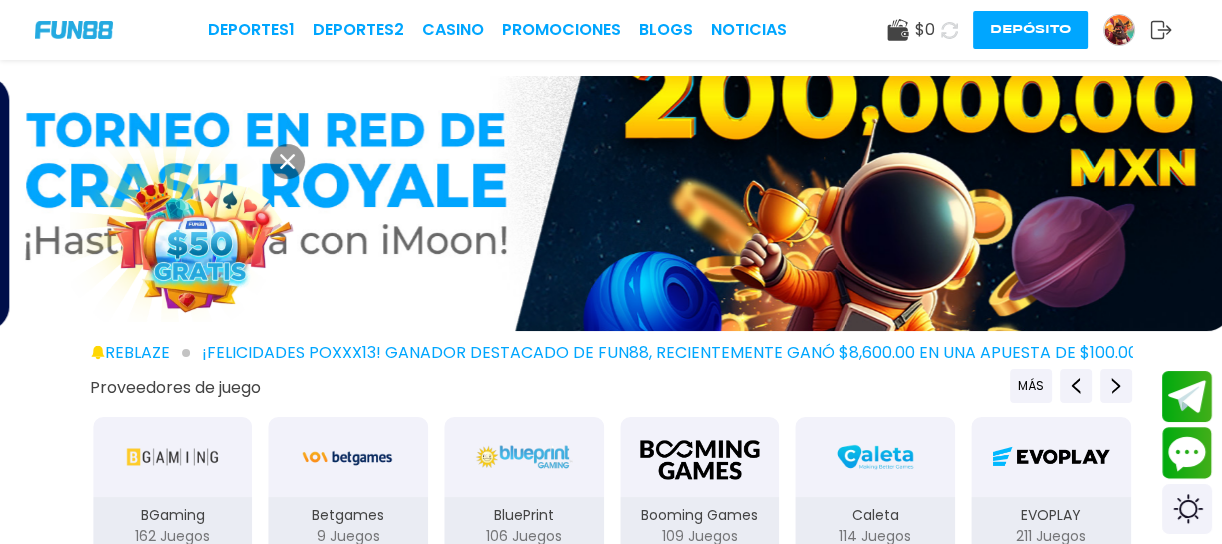 scroll, scrollTop: 37, scrollLeft: 0, axis: vertical 